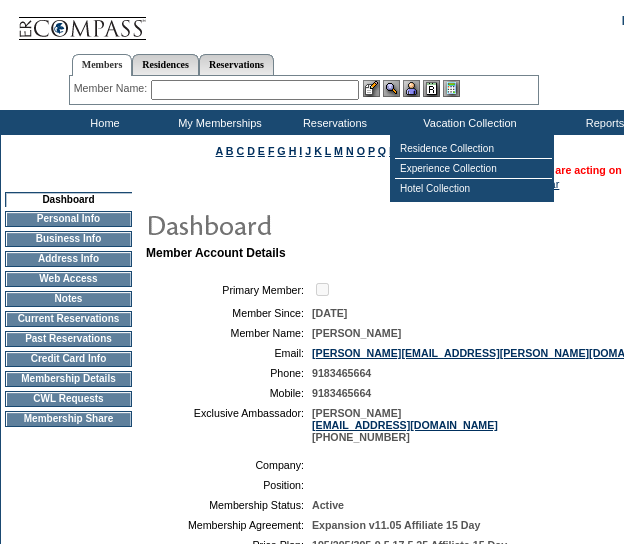 scroll, scrollTop: 0, scrollLeft: 151, axis: horizontal 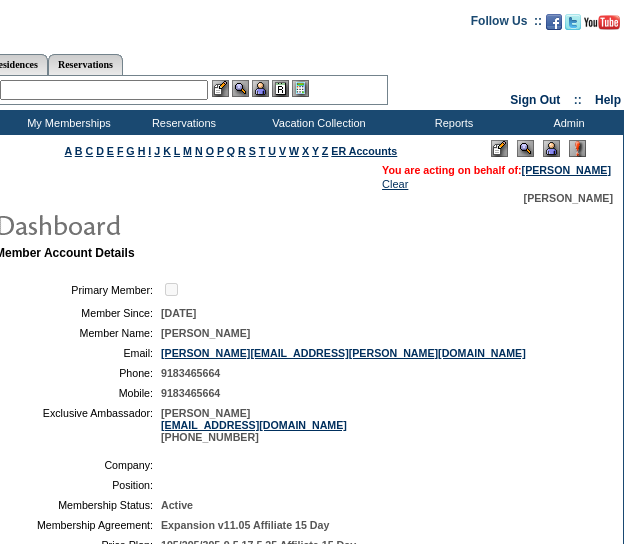 click at bounding box center [551, 148] 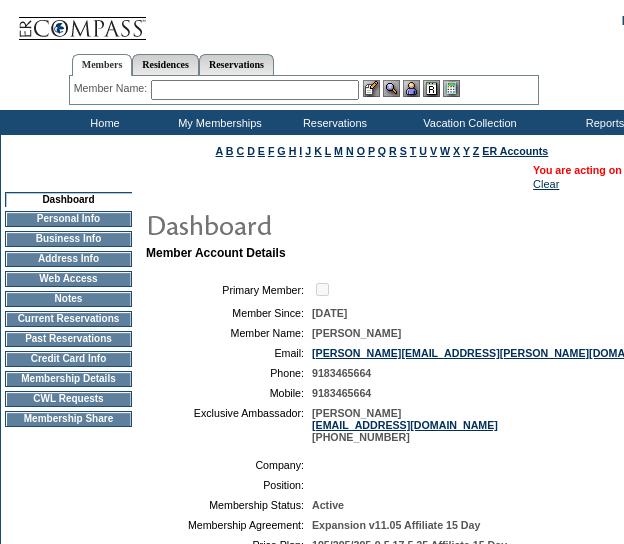 scroll, scrollTop: 0, scrollLeft: 0, axis: both 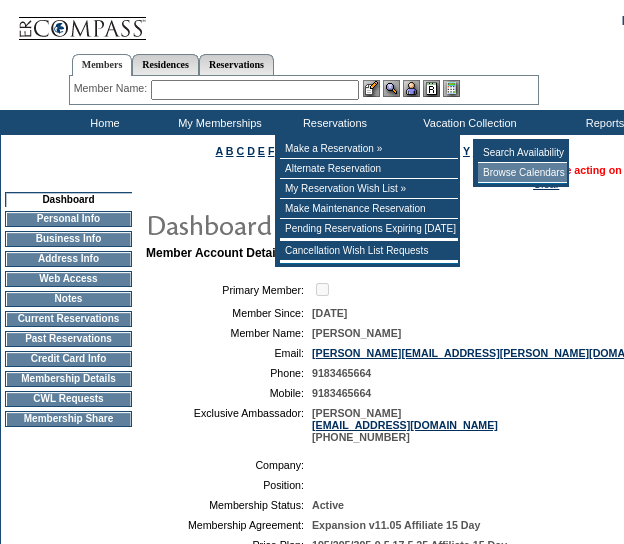 click on "Browse Calendars" at bounding box center (522, 173) 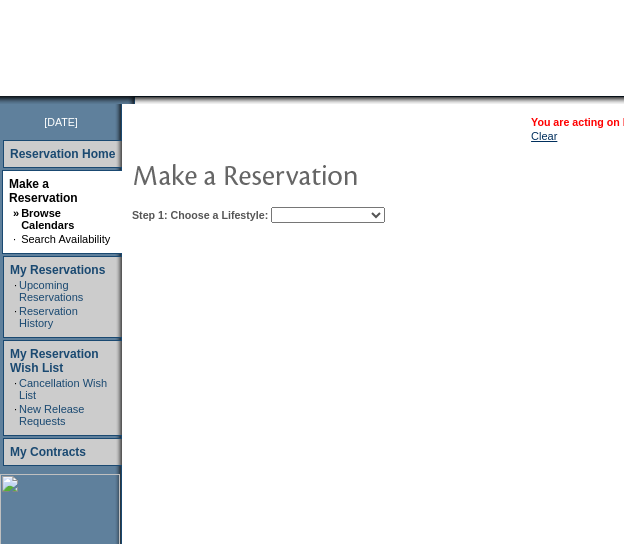 scroll, scrollTop: 160, scrollLeft: 0, axis: vertical 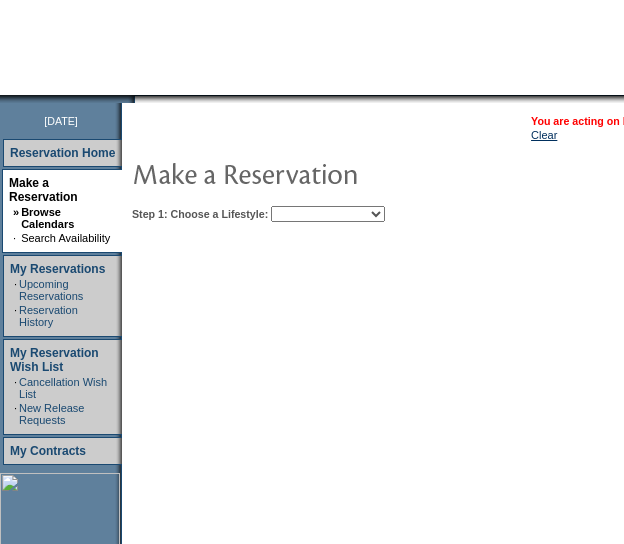 click on "Beach
Leisure
Metropolitan
Mountain
OIAL for Adventure
OIAL for Couples
OIAL for Families
Once in a Lifetime" at bounding box center [328, 214] 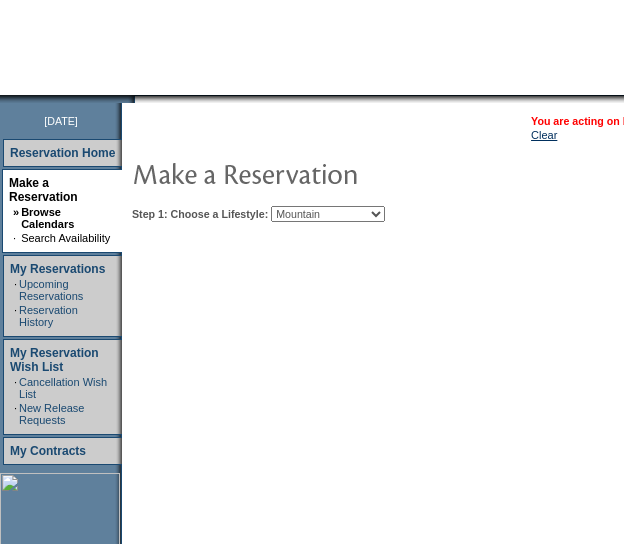 click on "Beach
Leisure
Metropolitan
Mountain
OIAL for Adventure
OIAL for Couples
OIAL for Families
Once in a Lifetime" at bounding box center (328, 214) 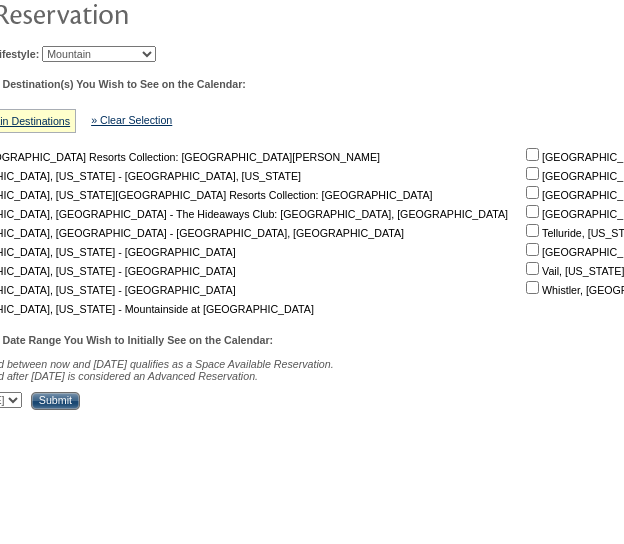 scroll, scrollTop: 320, scrollLeft: 231, axis: both 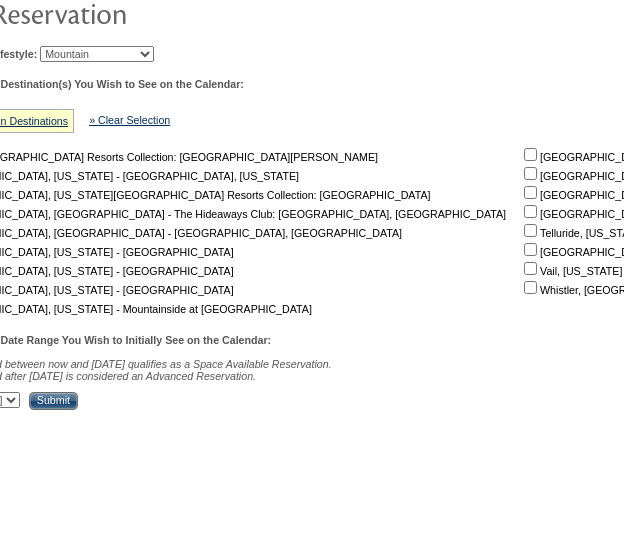 click at bounding box center [-73, 154] 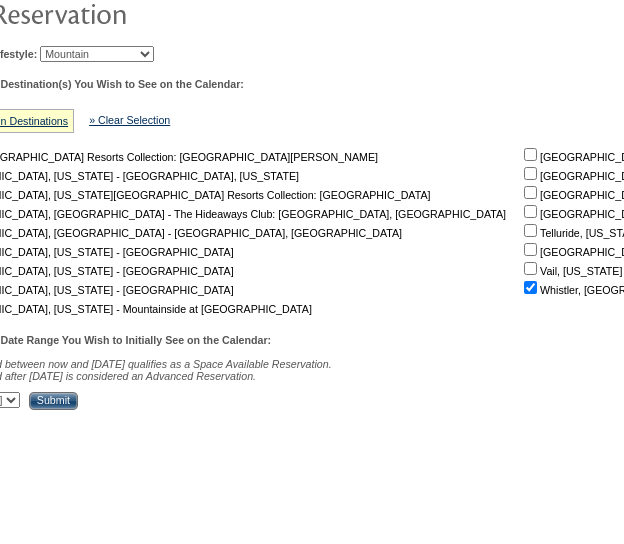 click on "Submit" at bounding box center [53, 401] 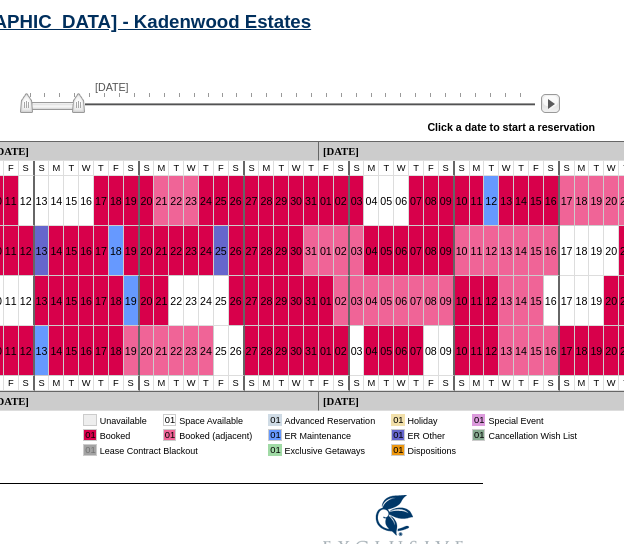 scroll, scrollTop: 754, scrollLeft: 297, axis: both 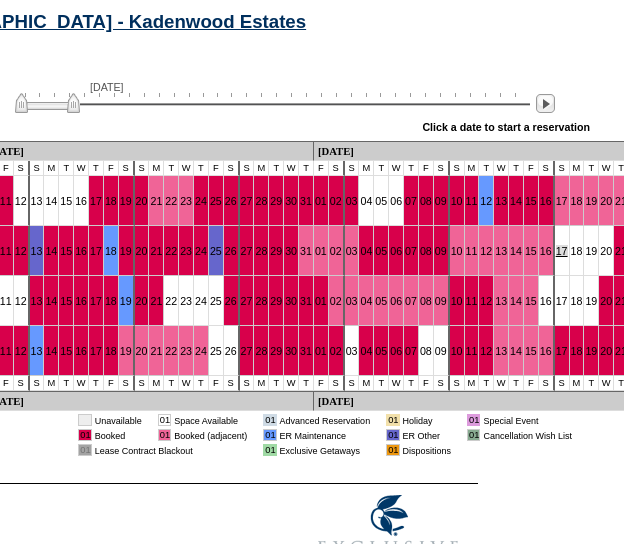 click on "17" at bounding box center (562, 251) 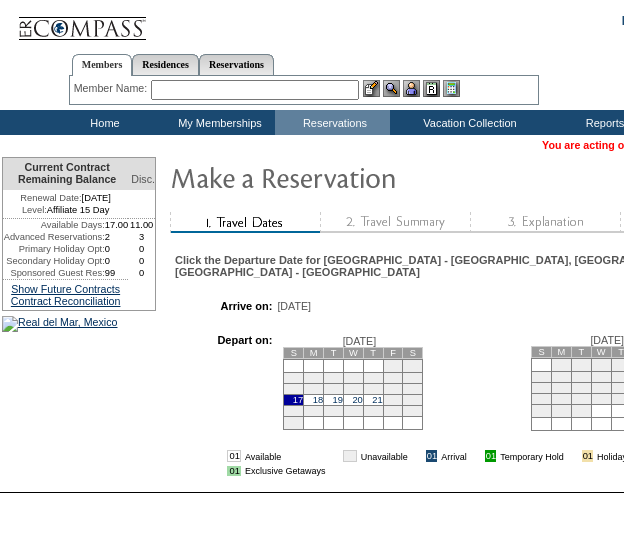 scroll, scrollTop: 25, scrollLeft: 0, axis: vertical 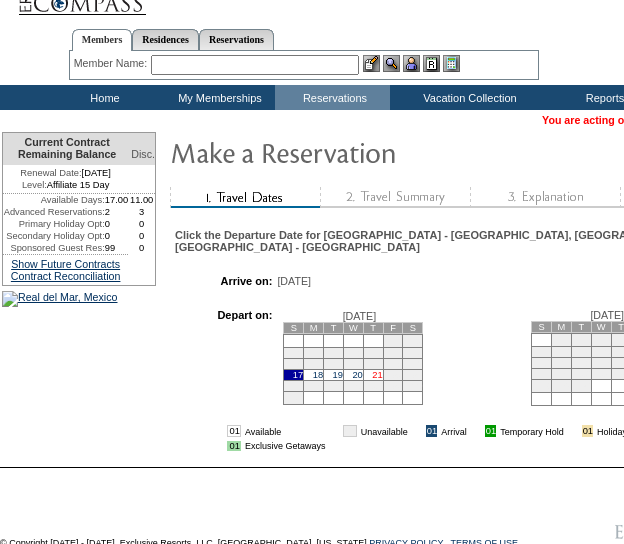 click on "21" at bounding box center (377, 375) 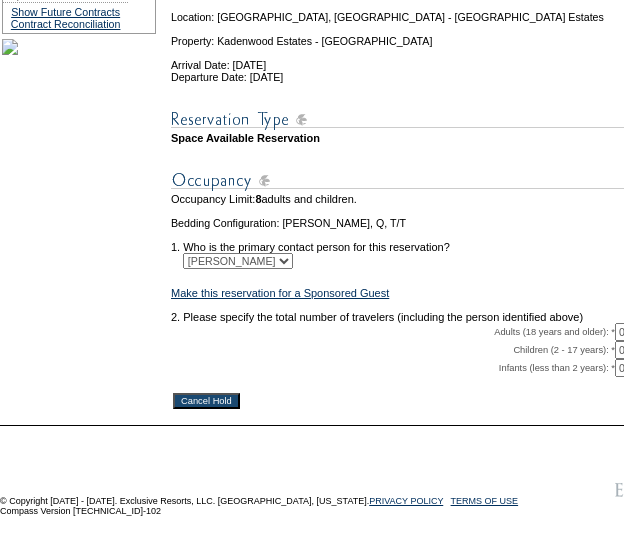 scroll, scrollTop: 360, scrollLeft: 162, axis: both 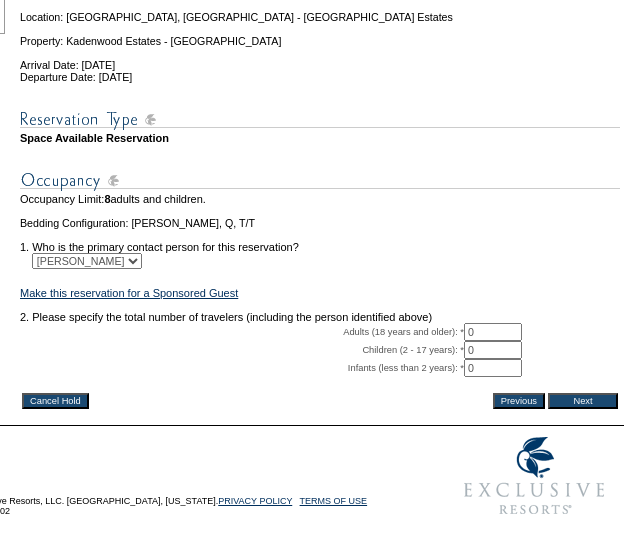 click on "0" at bounding box center [493, 332] 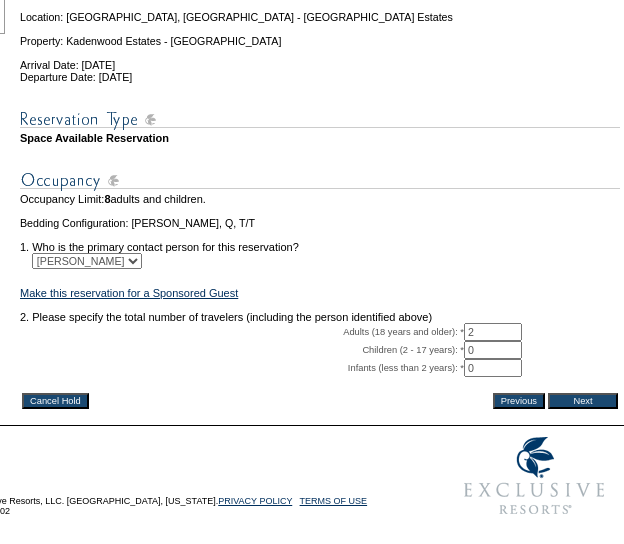 type on "2" 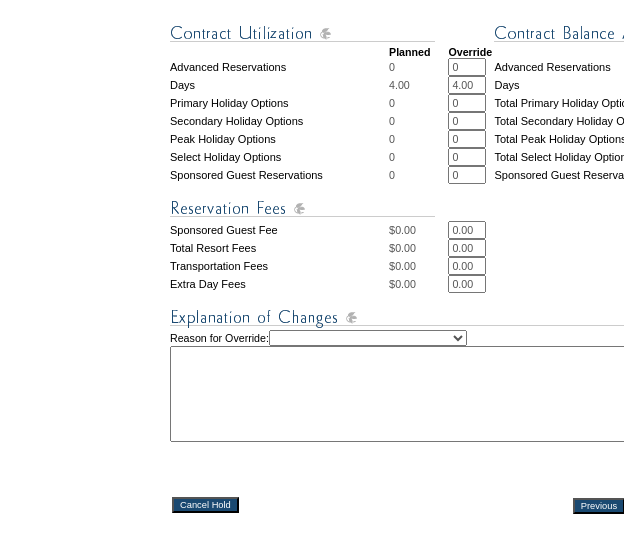 scroll, scrollTop: 787, scrollLeft: 0, axis: vertical 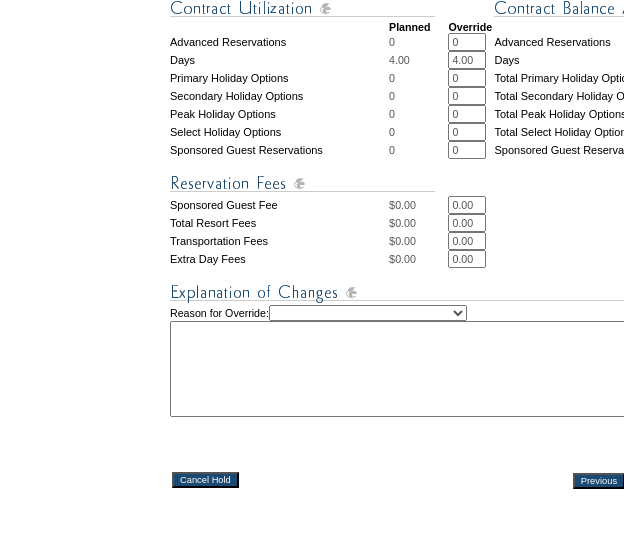 click on "Creating Continuous Stay
Days Rebooked After Cancellation
Editing Occupant
Experiential / Hotel / Partner / Charity
Holiday Token Exchange
Operations Recosting
Pacification
Pacification – New Member
Program-Specific Discount
Reserved Rollover Available
Sales Exception
Travel Date Adjustment" at bounding box center (368, 313) 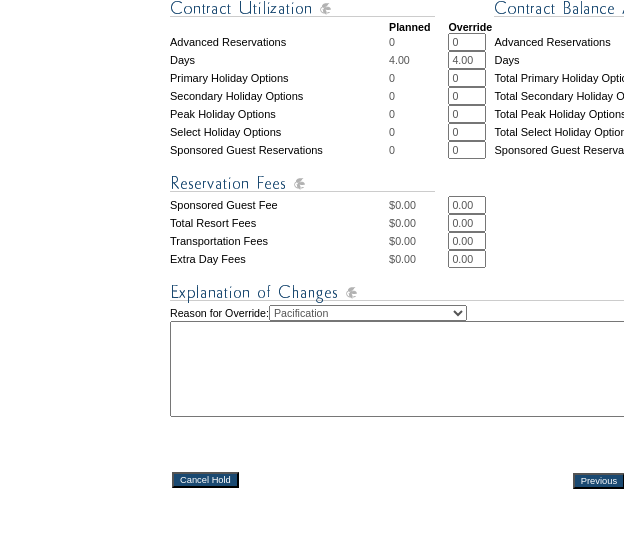 click on "Creating Continuous Stay
Days Rebooked After Cancellation
Editing Occupant
Experiential / Hotel / Partner / Charity
Holiday Token Exchange
Operations Recosting
Pacification
Pacification – New Member
Program-Specific Discount
Reserved Rollover Available
Sales Exception
Travel Date Adjustment" at bounding box center (368, 313) 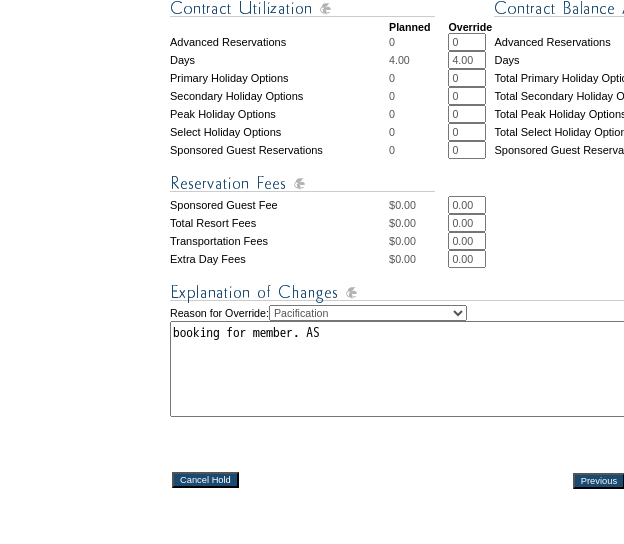 scroll, scrollTop: 787, scrollLeft: 158, axis: both 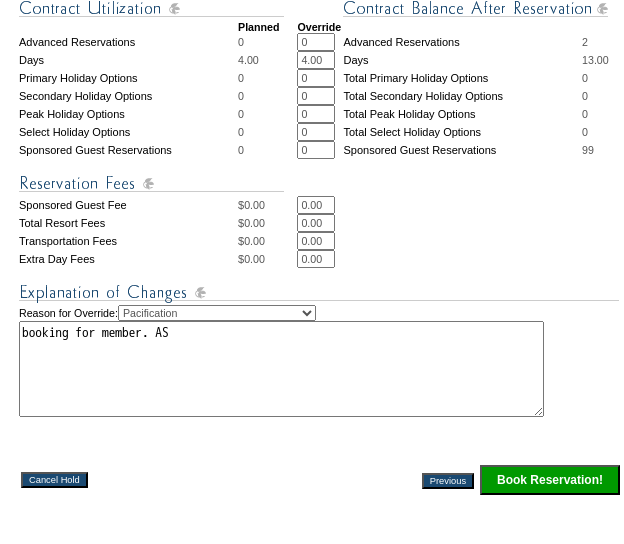 type on "booking for member. AS" 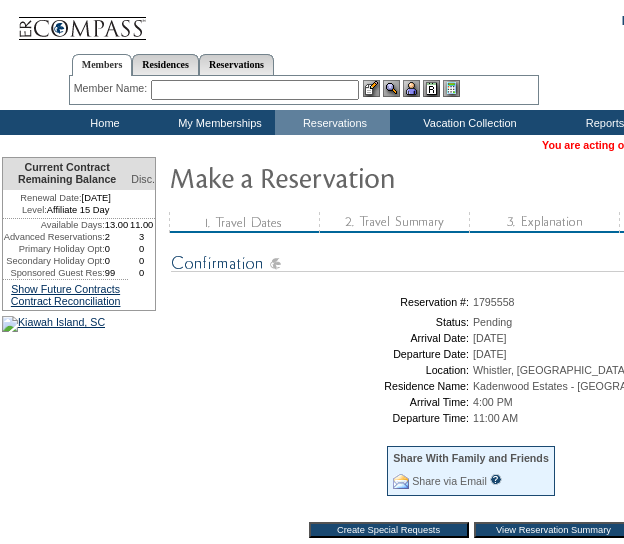 scroll, scrollTop: 0, scrollLeft: 162, axis: horizontal 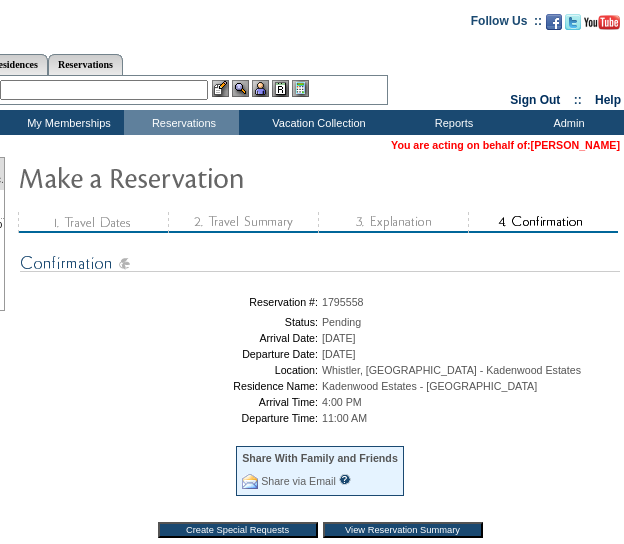 click on "[PERSON_NAME]" at bounding box center [575, 145] 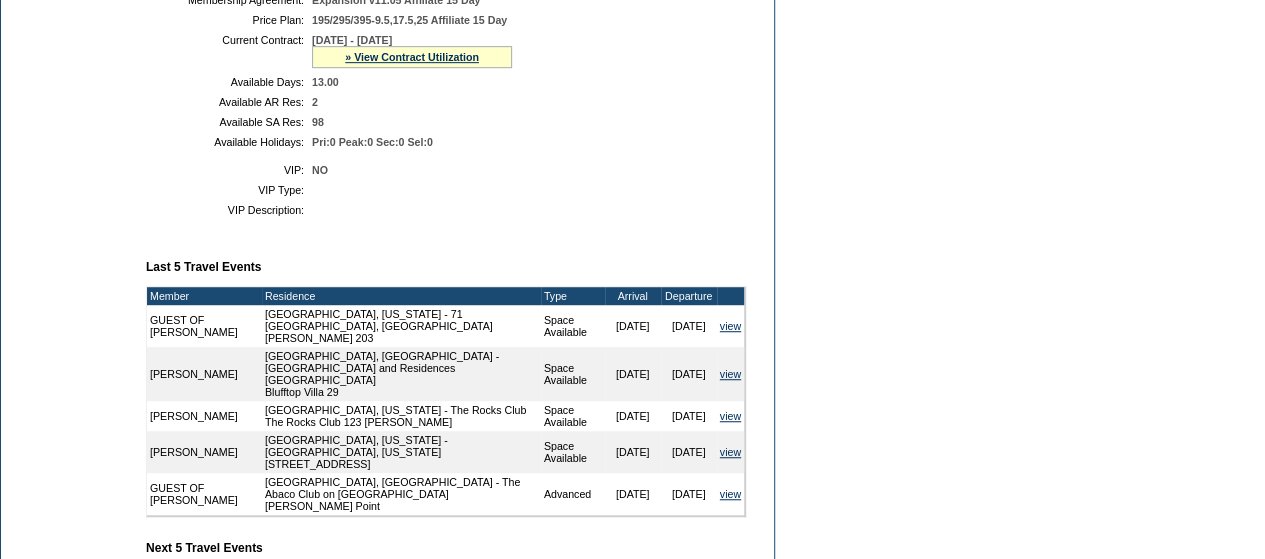 scroll, scrollTop: 646, scrollLeft: 0, axis: vertical 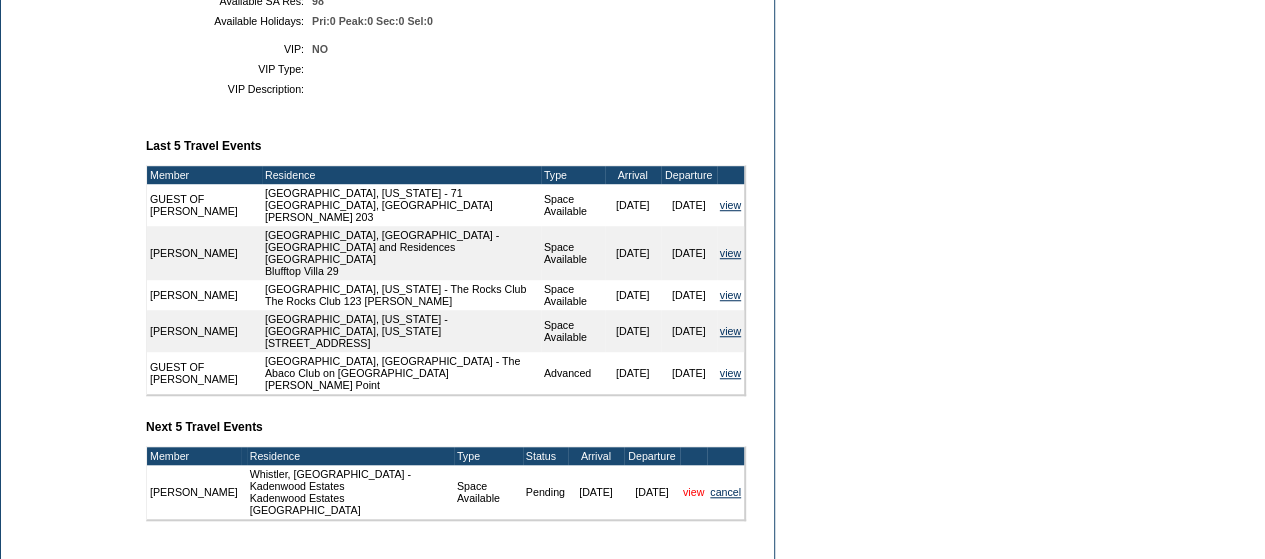 click on "view" at bounding box center (693, 492) 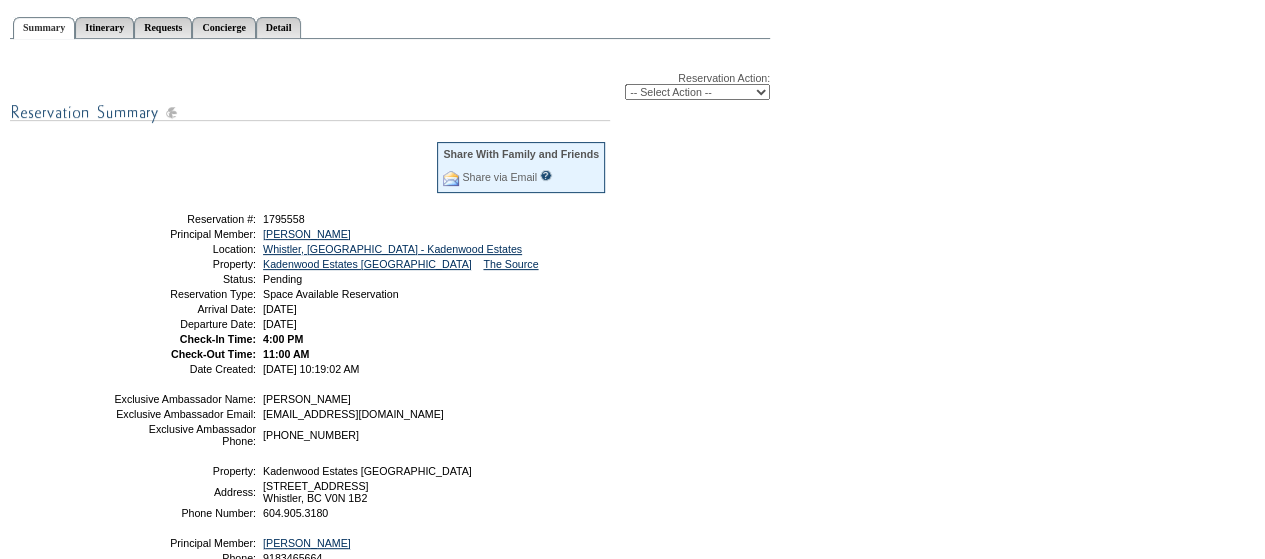 scroll, scrollTop: 227, scrollLeft: 0, axis: vertical 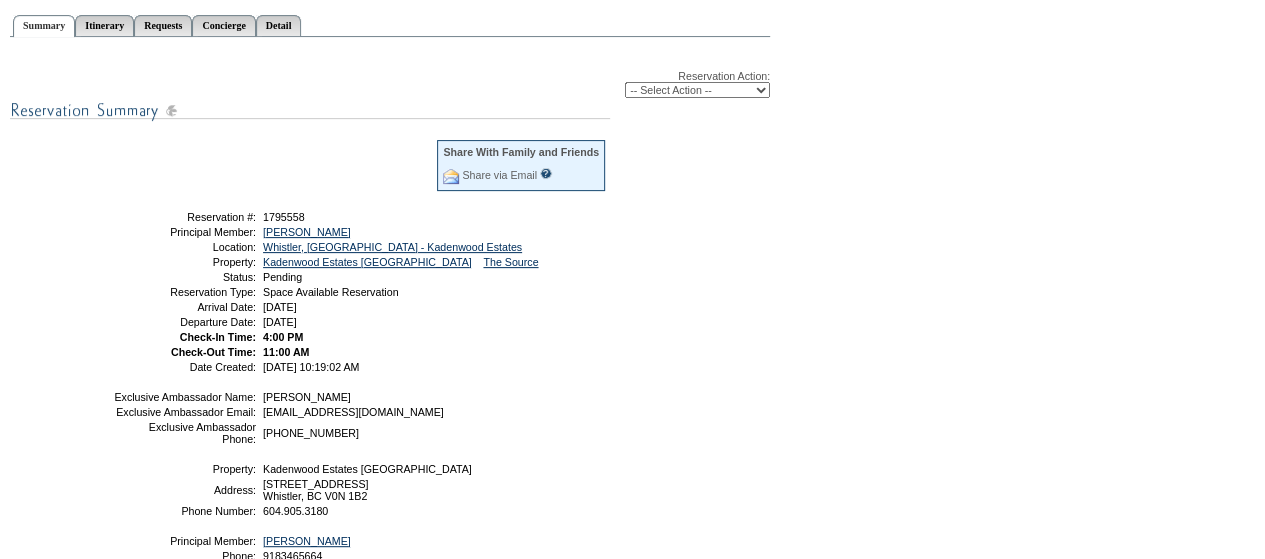 click on "-- Select Action --
Modify Reservation Dates
Modify Reservation Cost
Modify Occupancy
Change Club Property
Cancel Reservation
Confirm Reservation" at bounding box center [697, 90] 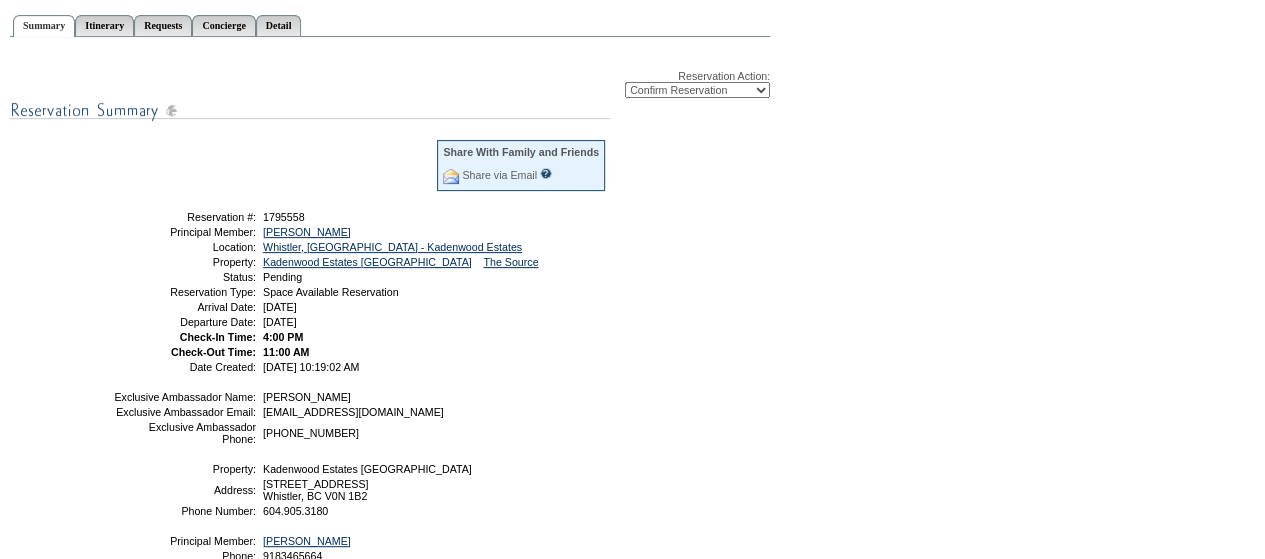 click on "-- Select Action --
Modify Reservation Dates
Modify Reservation Cost
Modify Occupancy
Change Club Property
Cancel Reservation
Confirm Reservation" at bounding box center (697, 90) 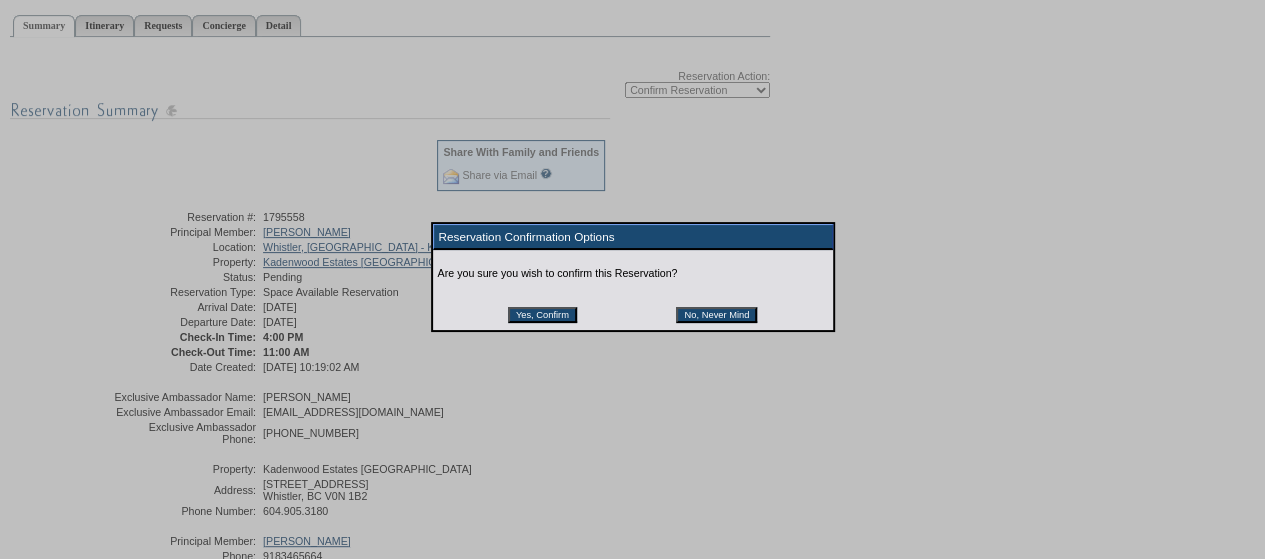 click on "Yes, Confirm" at bounding box center [542, 315] 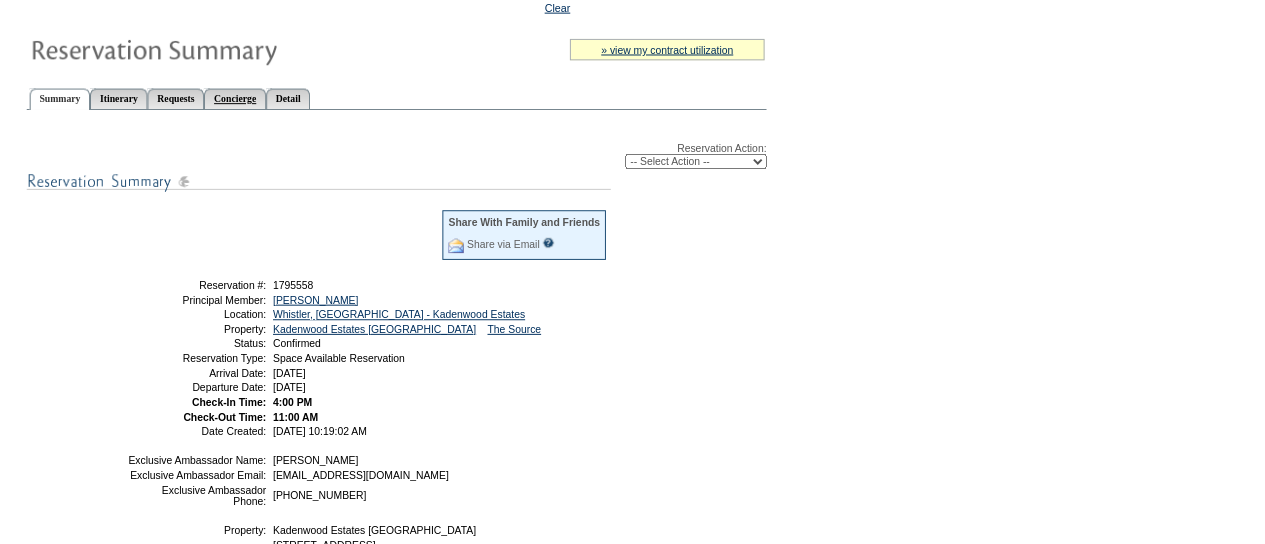 scroll, scrollTop: 0, scrollLeft: 0, axis: both 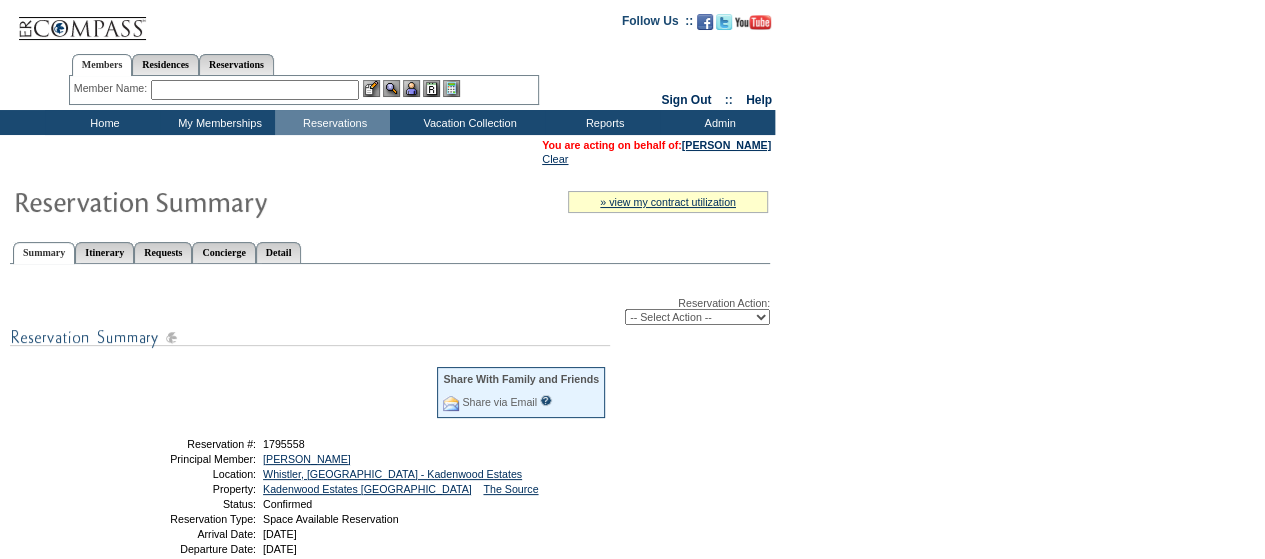 click at bounding box center (255, 90) 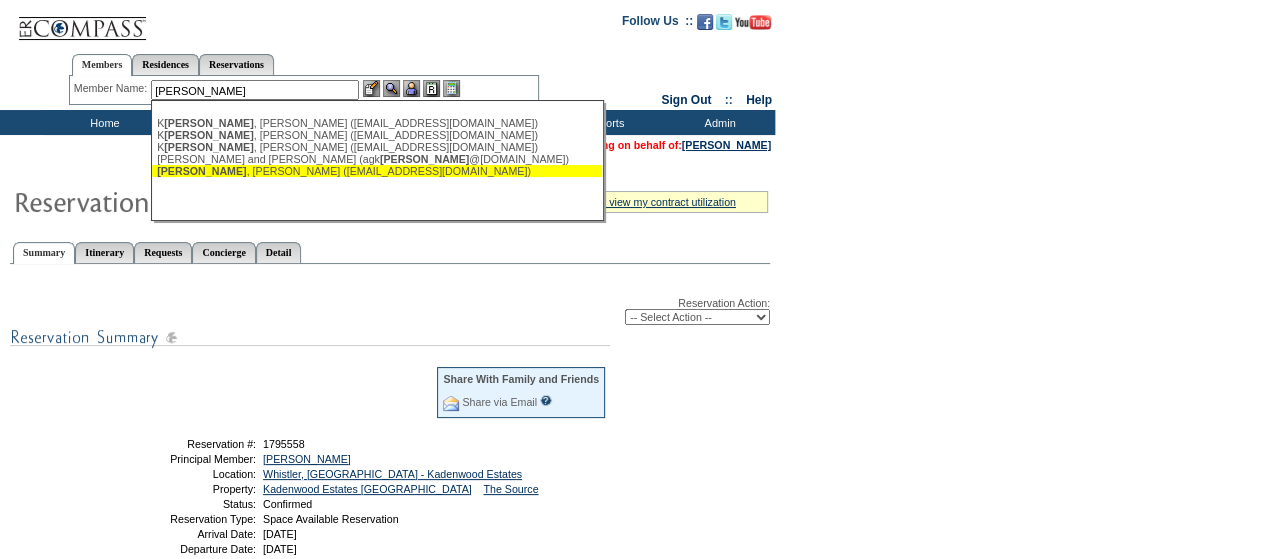click on "[PERSON_NAME] ([EMAIL_ADDRESS][DOMAIN_NAME])" at bounding box center [377, 171] 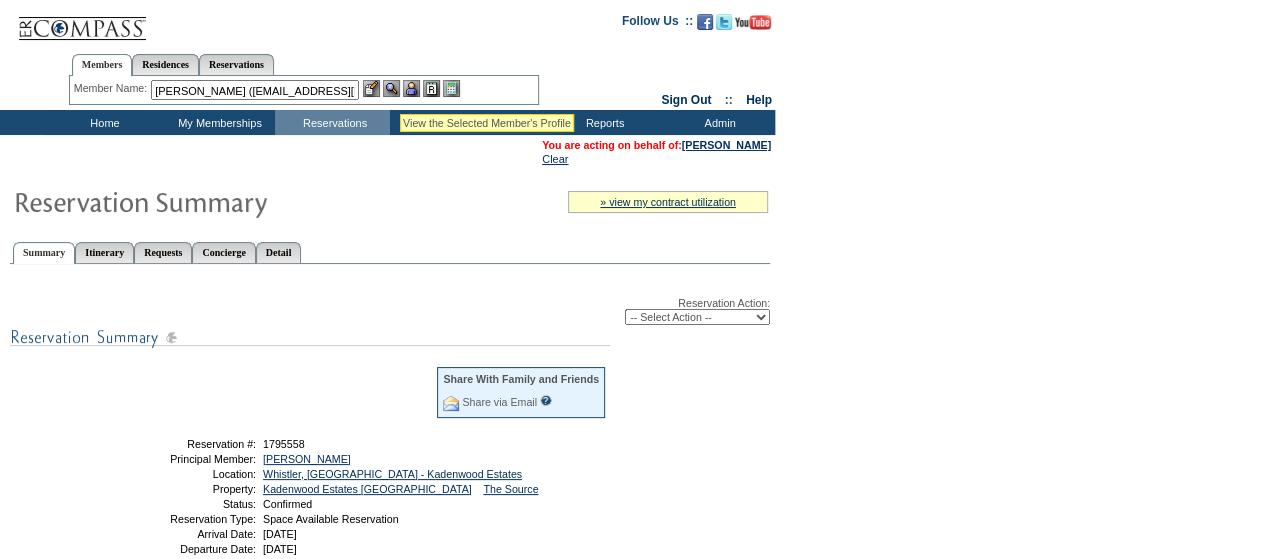 click at bounding box center (391, 88) 